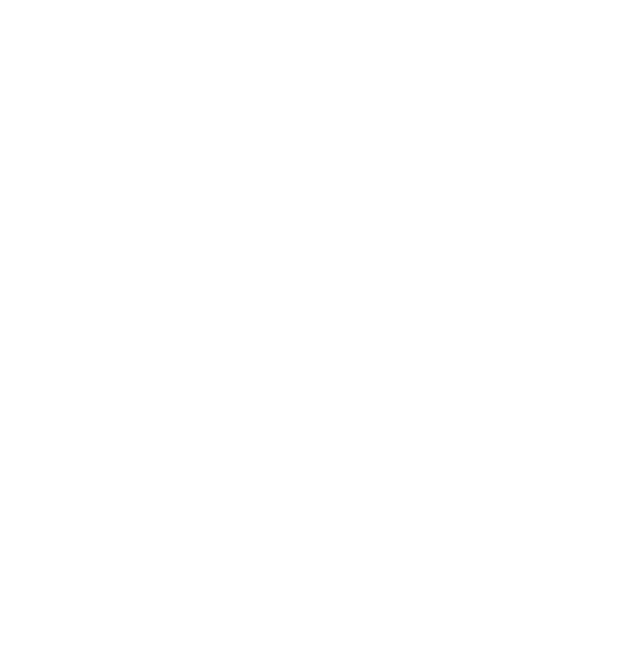 scroll, scrollTop: 0, scrollLeft: 0, axis: both 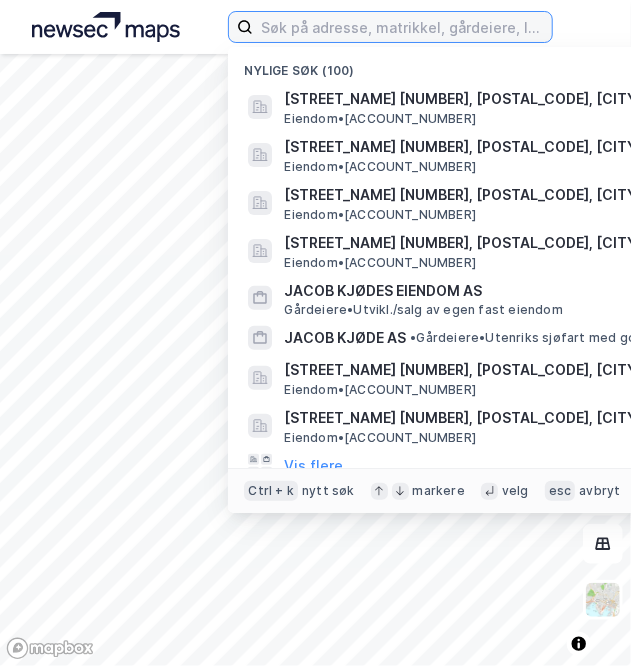 click at bounding box center [402, 27] 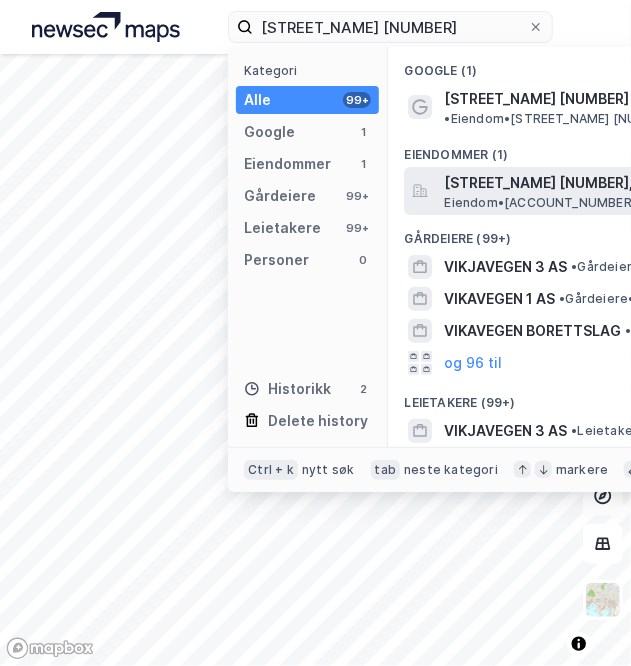 click on "Eiendom  •  [ACCOUNT_NUMBER]" at bounding box center [540, 203] 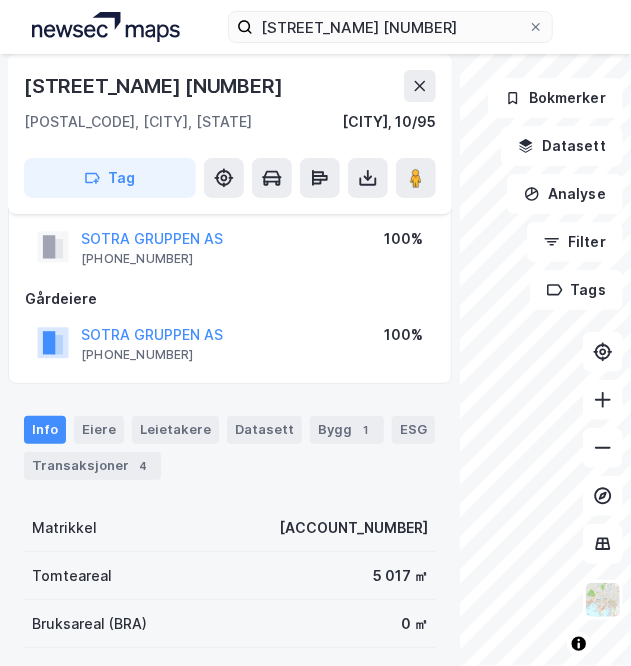 scroll, scrollTop: 53, scrollLeft: 0, axis: vertical 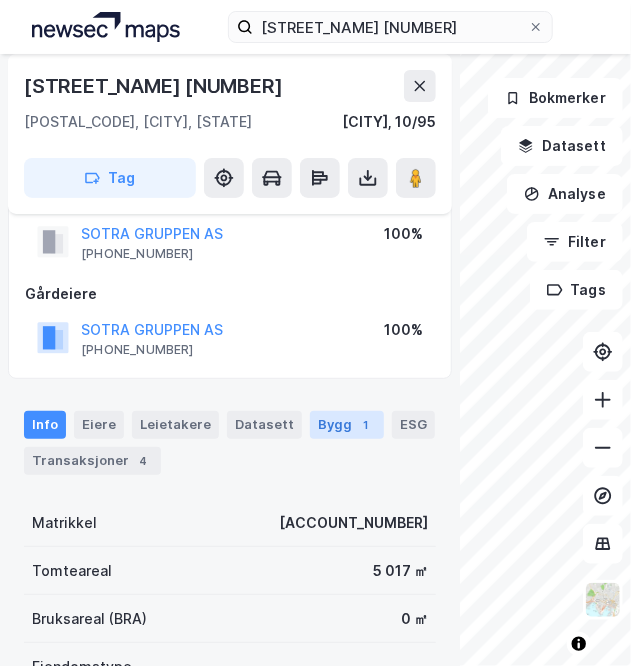click on "Bygg 1" at bounding box center [347, 425] 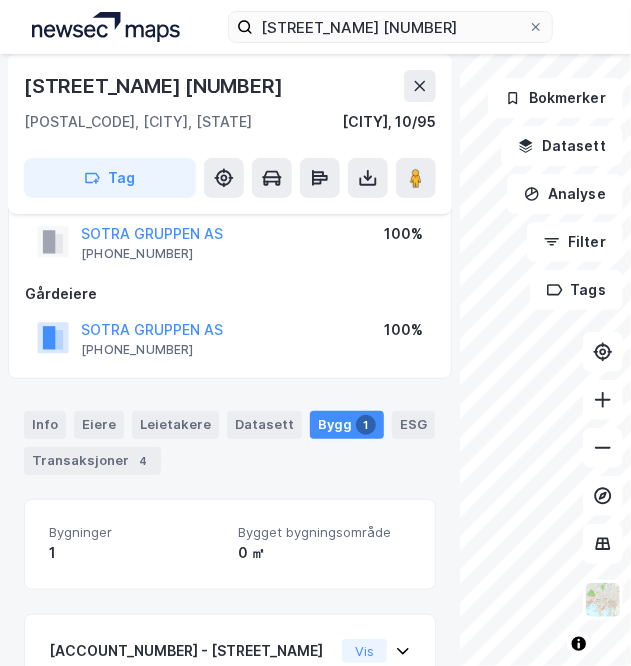 scroll, scrollTop: 194, scrollLeft: 0, axis: vertical 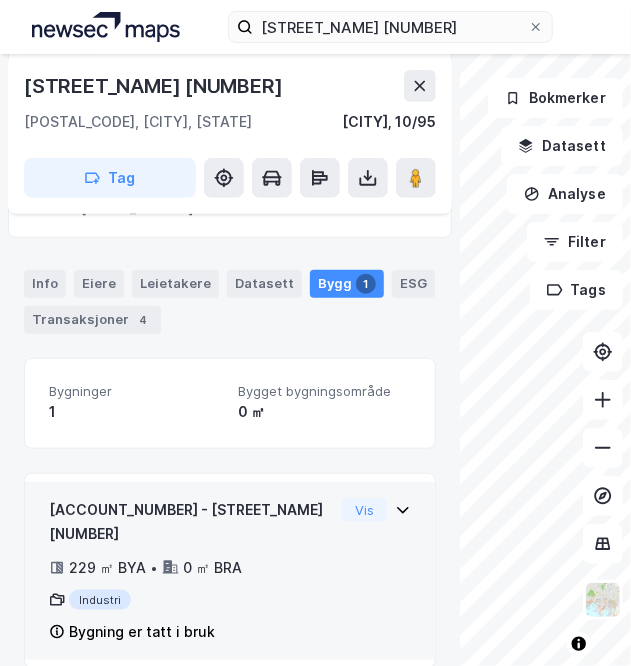 click 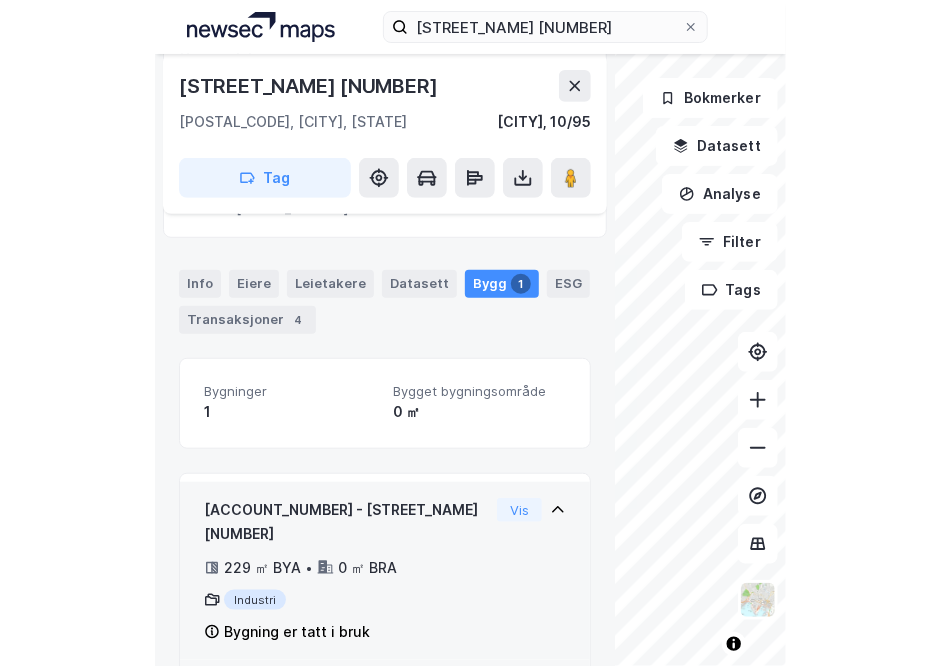 scroll, scrollTop: 252, scrollLeft: 0, axis: vertical 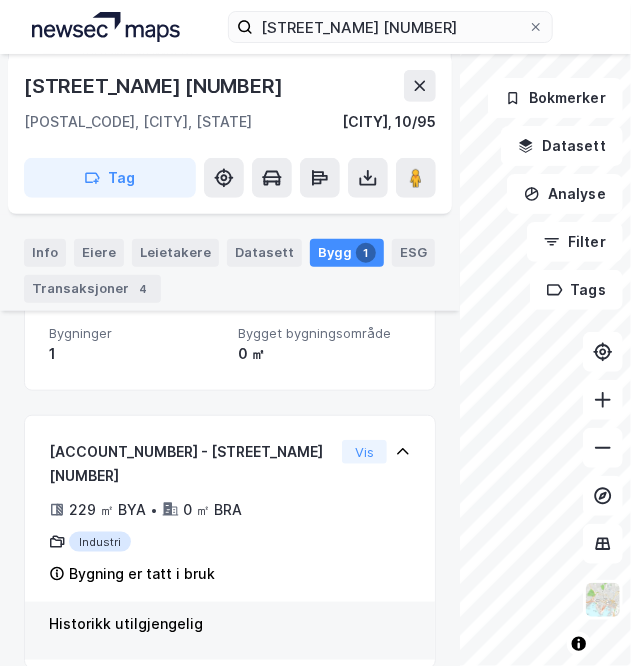 drag, startPoint x: 140, startPoint y: 370, endPoint x: 203, endPoint y: 373, distance: 63.07139 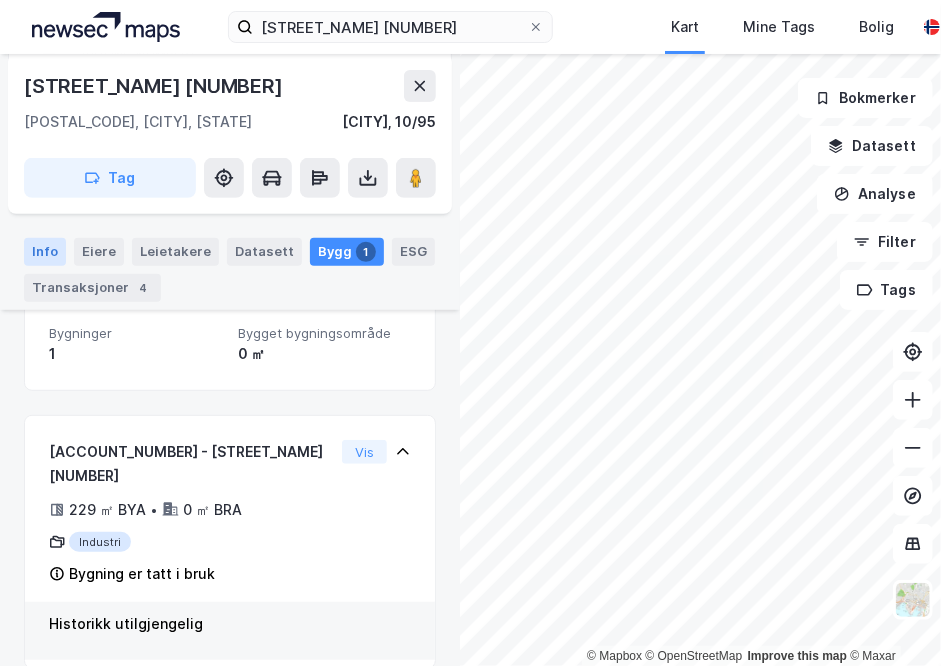 click on "Info" at bounding box center [45, 252] 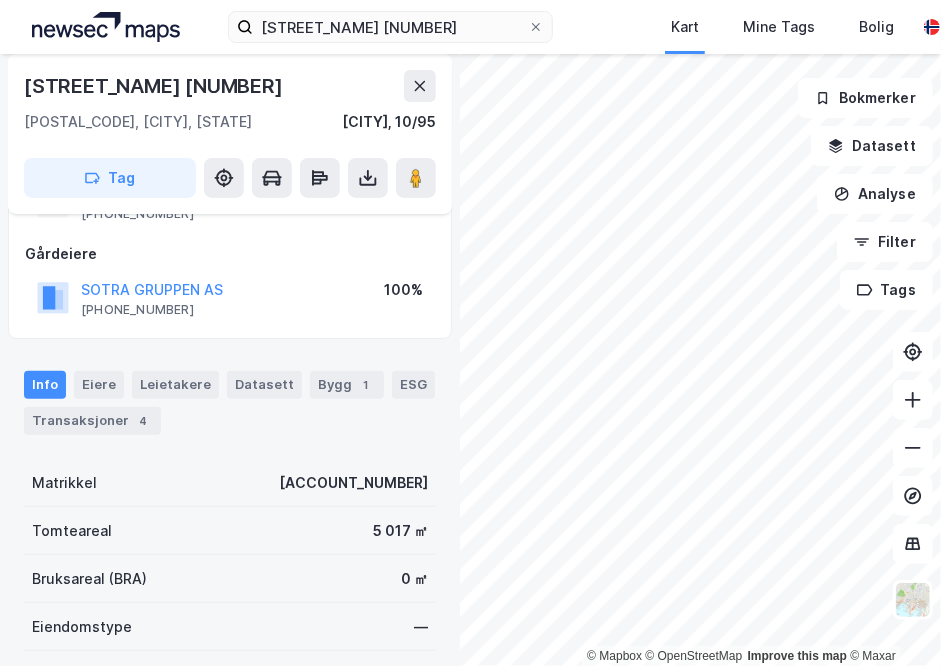 scroll, scrollTop: 91, scrollLeft: 0, axis: vertical 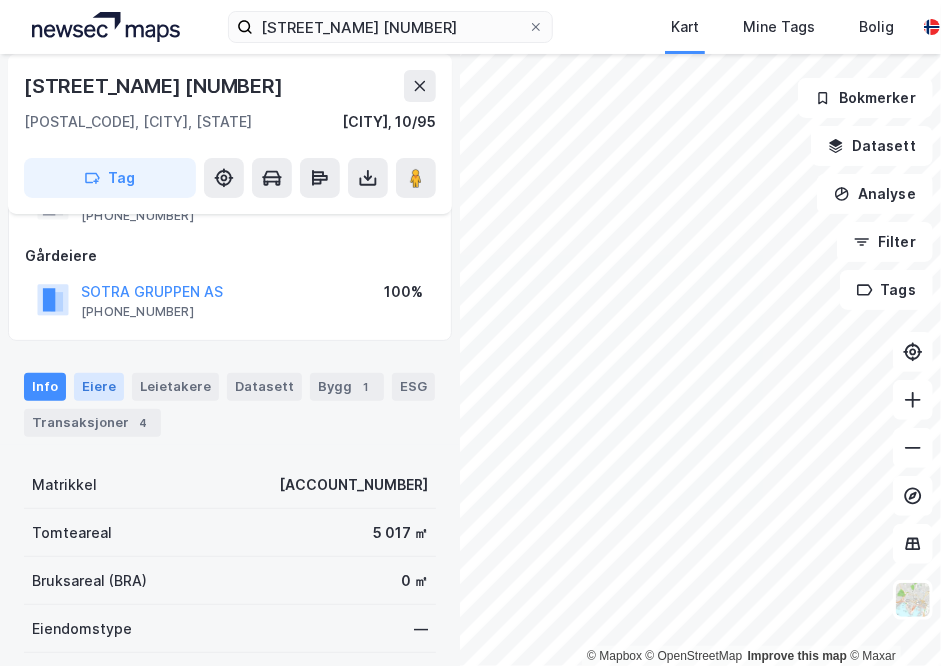 click on "Eiere" at bounding box center (99, 387) 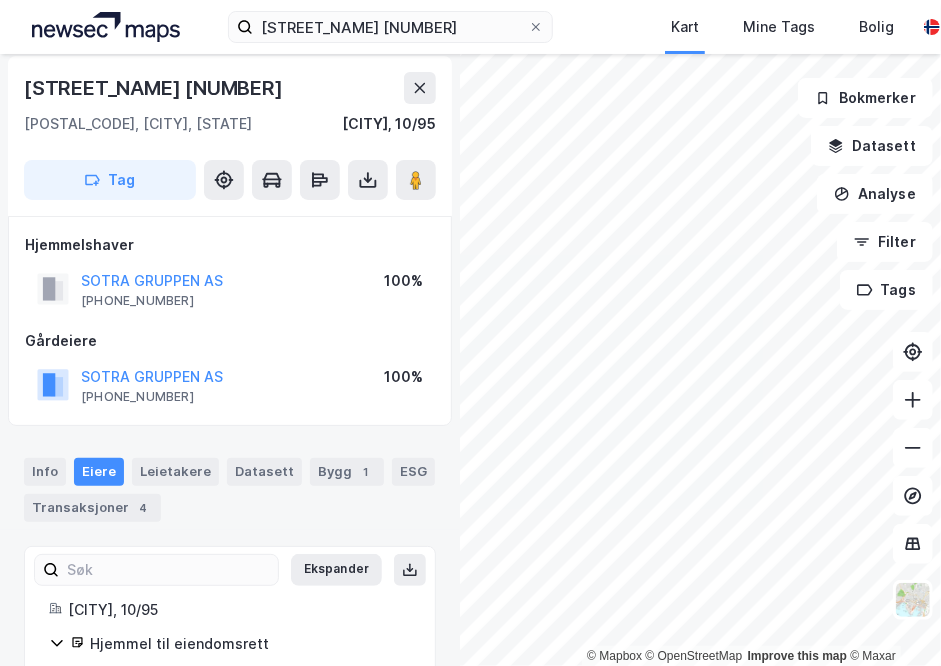 scroll, scrollTop: 0, scrollLeft: 0, axis: both 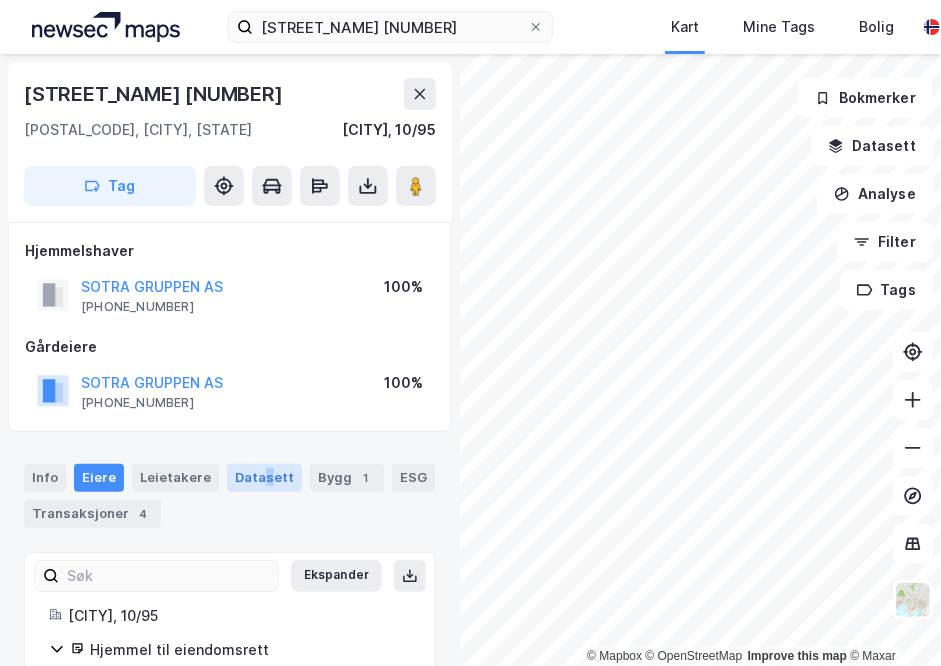click on "Datasett" at bounding box center [264, 478] 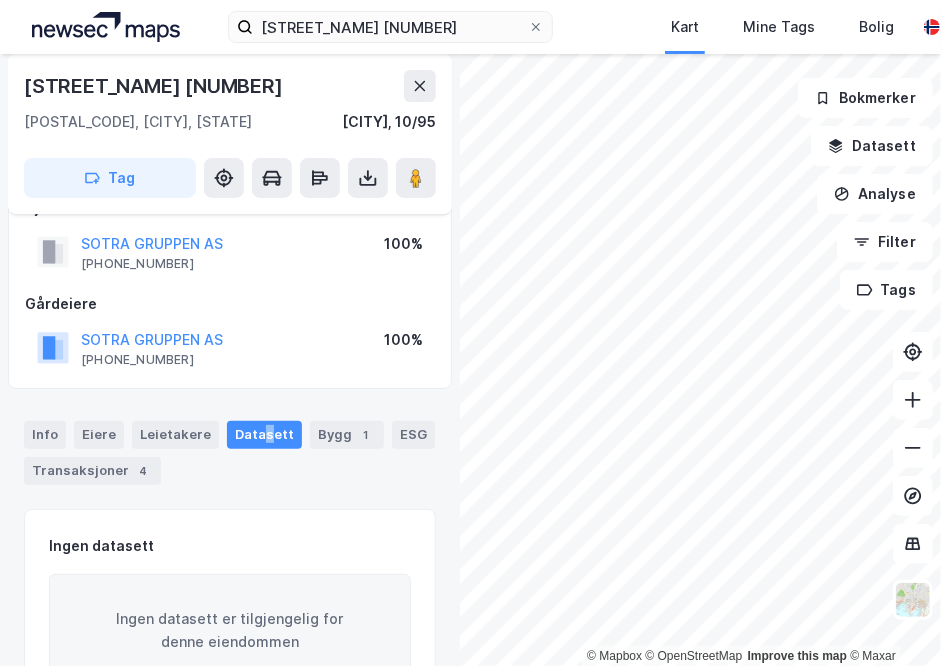 scroll, scrollTop: 73, scrollLeft: 0, axis: vertical 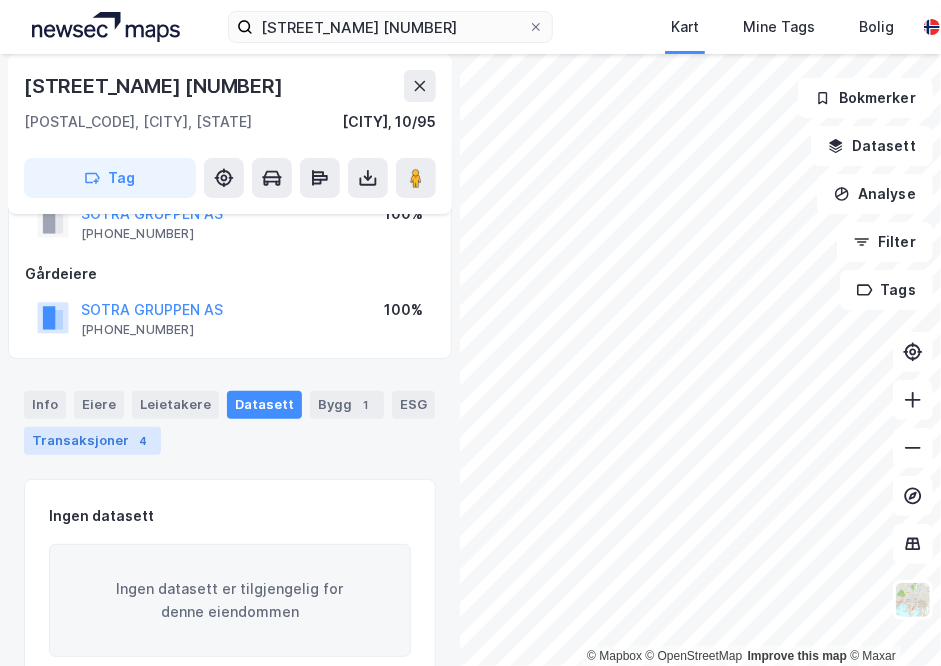 click on "Transaksjoner 4" at bounding box center (92, 441) 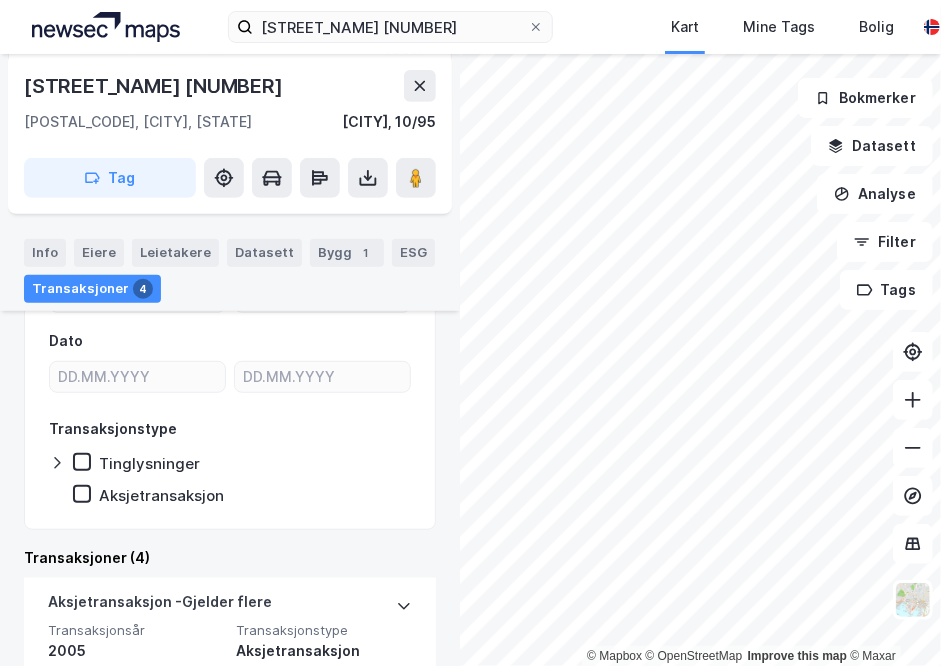 scroll, scrollTop: 323, scrollLeft: 0, axis: vertical 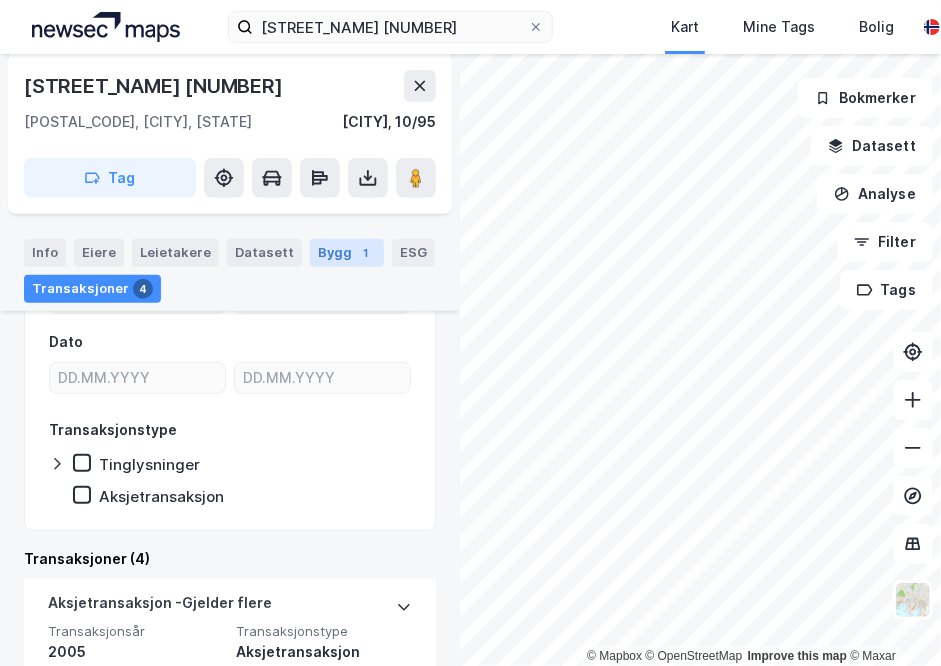 click on "Bygg 1" at bounding box center (347, 252) 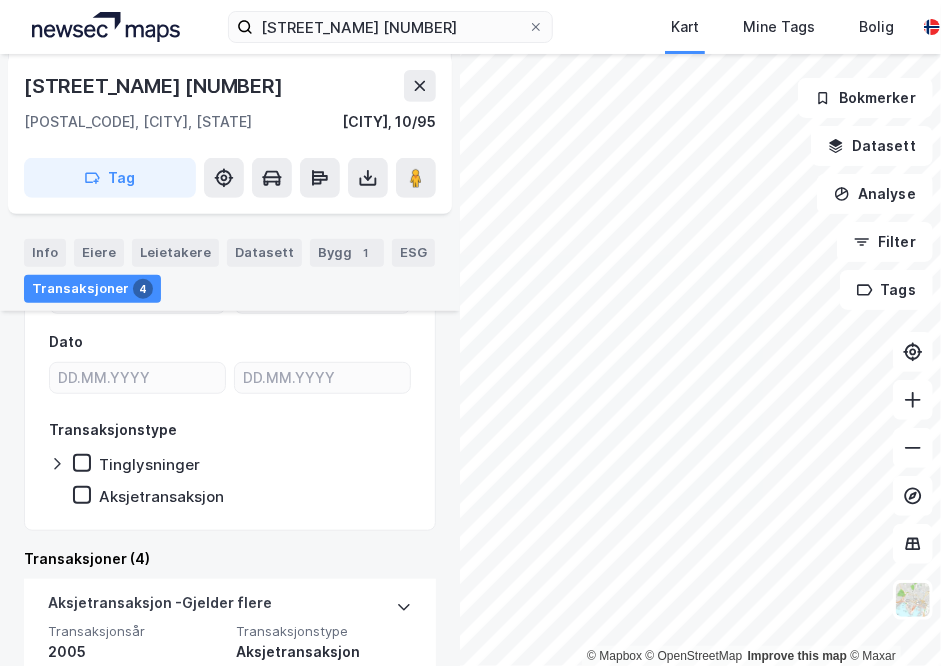 scroll, scrollTop: 194, scrollLeft: 0, axis: vertical 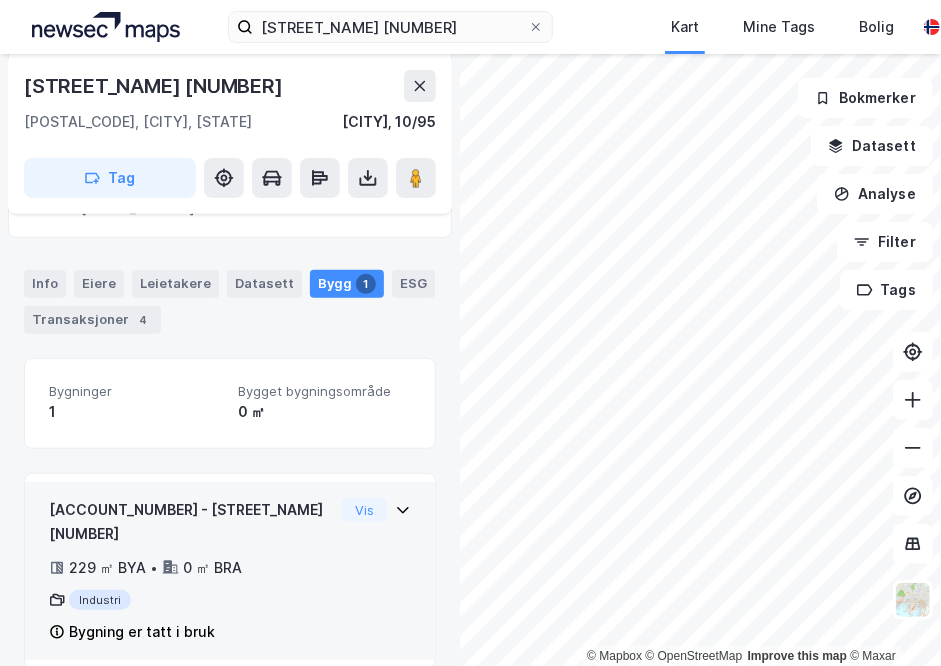 click on "[ACCOUNT_NUMBER] - [STREET_NAME] [NUMBER] ㎡ BYA   • 0 ㎡ BRA Industri Bygning er tatt i bruk Vis" at bounding box center [230, 571] 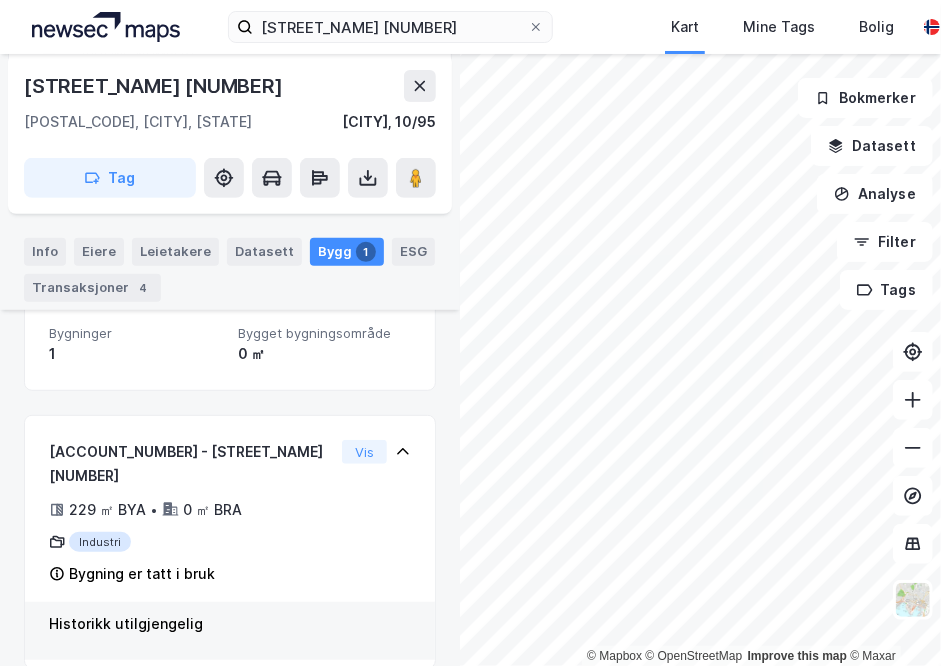 click on "[STREET_NAME] [NUMBER]" at bounding box center (230, 86) 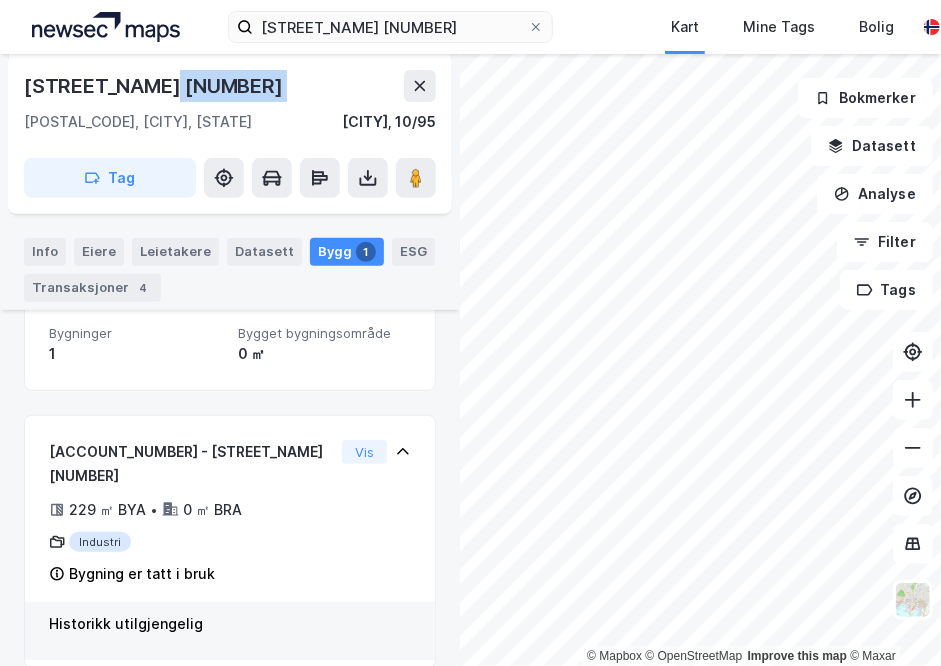 click on "[STREET_NAME] [NUMBER]" at bounding box center (230, 86) 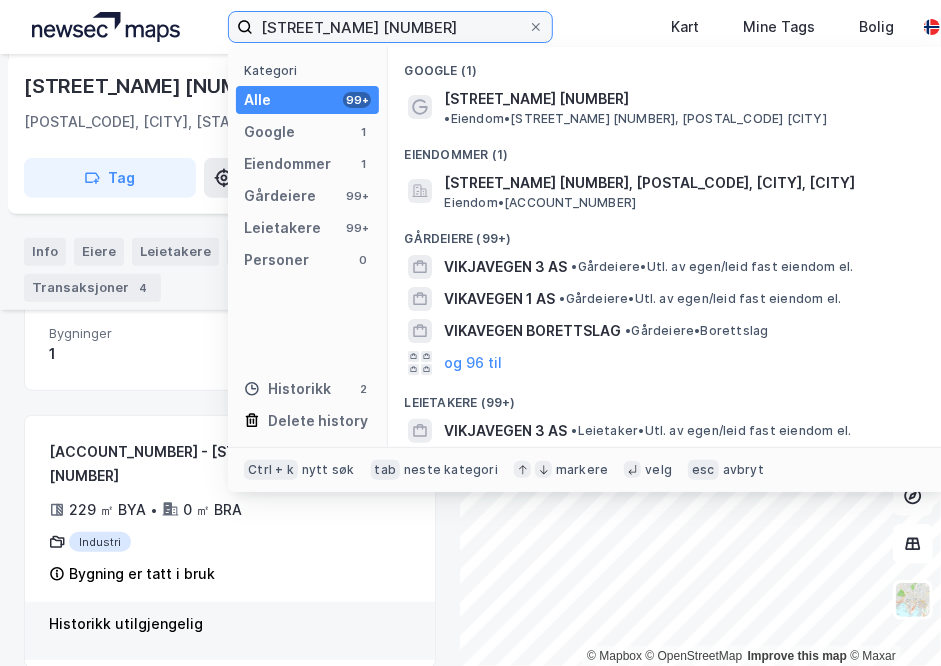 click on "[STREET_NAME] [NUMBER]" at bounding box center (390, 27) 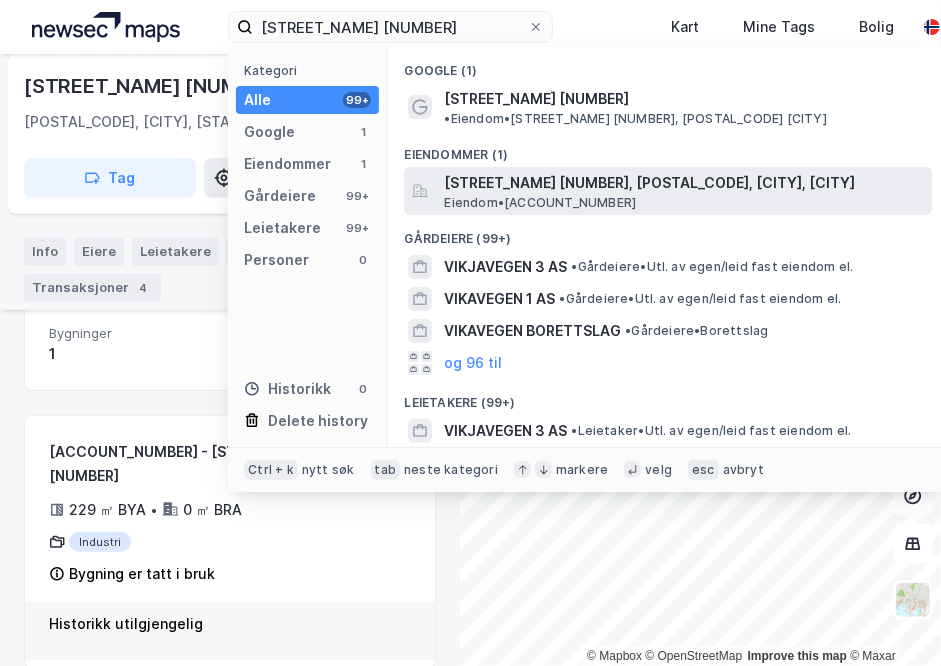 click on "Eiendom  •  [ACCOUNT_NUMBER]" at bounding box center [540, 203] 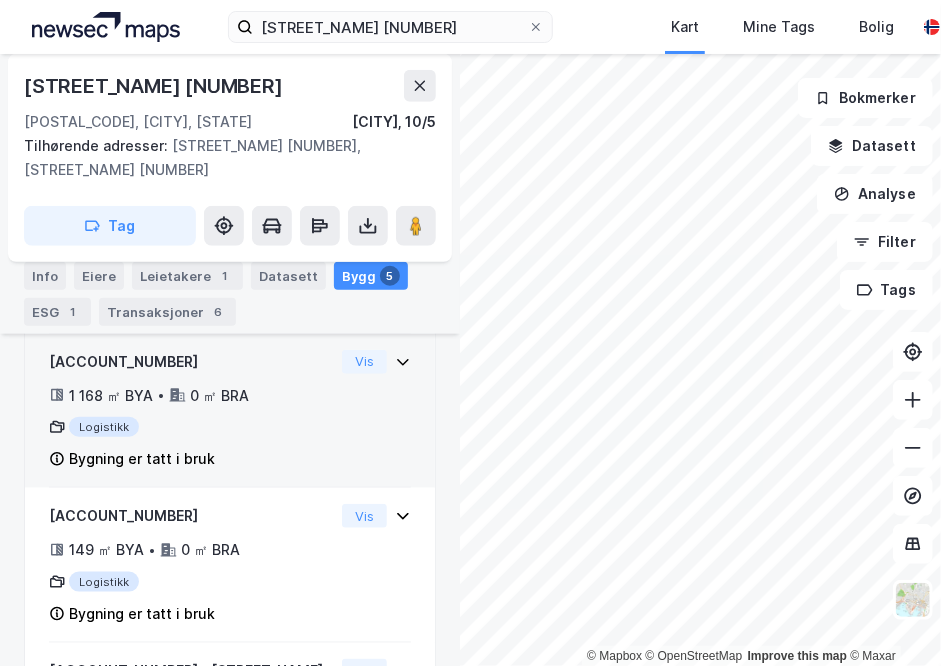 scroll, scrollTop: 570, scrollLeft: 0, axis: vertical 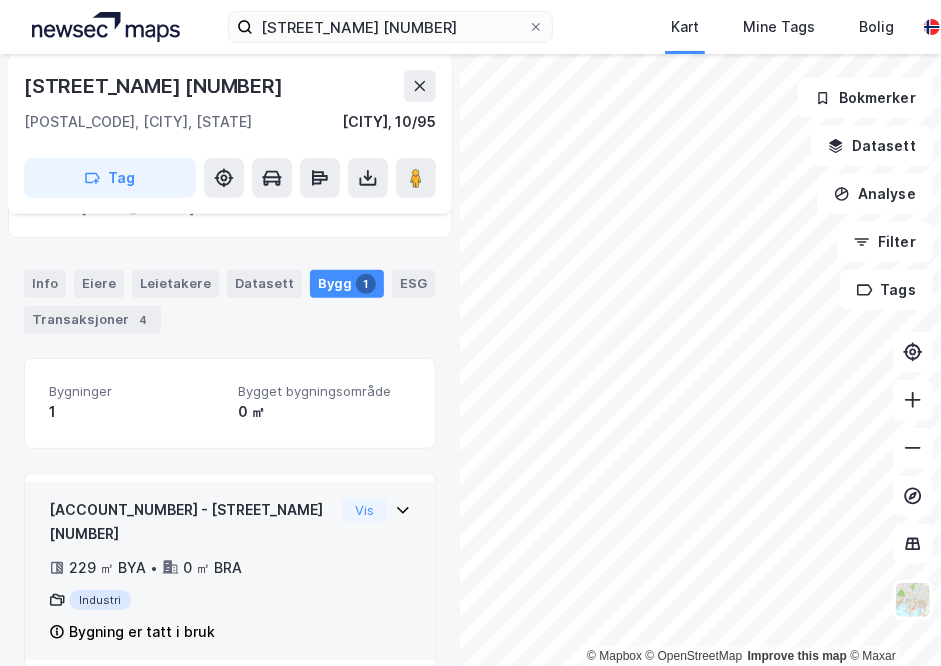 click on "[ACCOUNT_NUMBER] - [STREET_NAME] [NUMBER]" at bounding box center (191, 522) 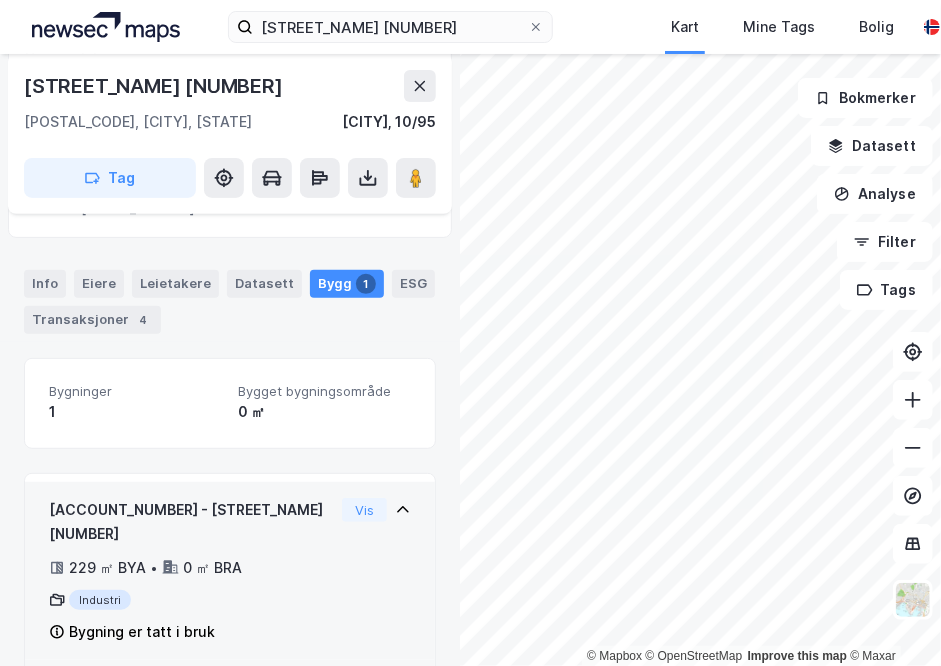 scroll, scrollTop: 252, scrollLeft: 0, axis: vertical 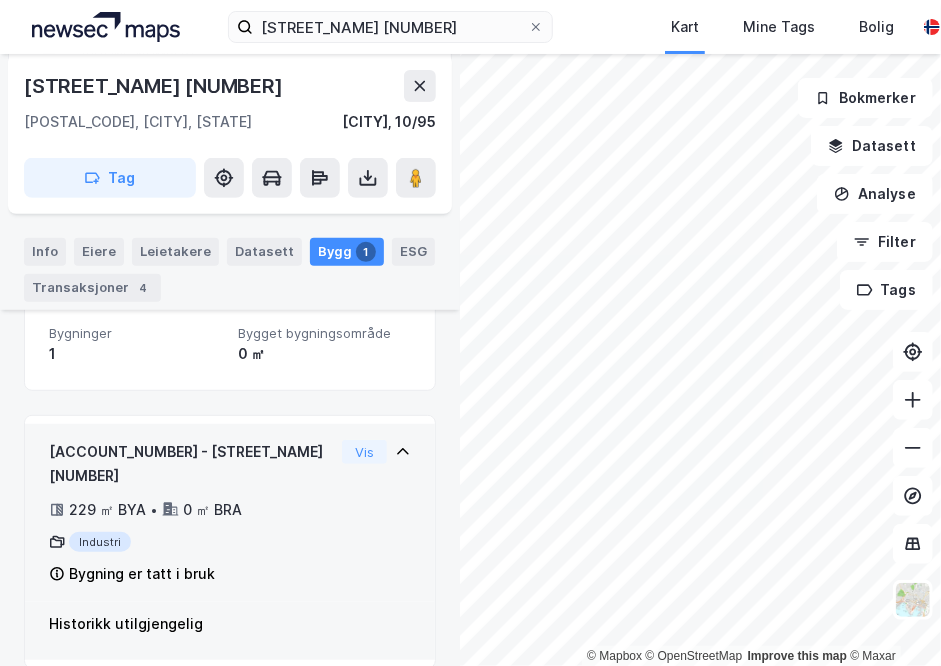 click on "Bygning er tatt i bruk" at bounding box center (142, 574) 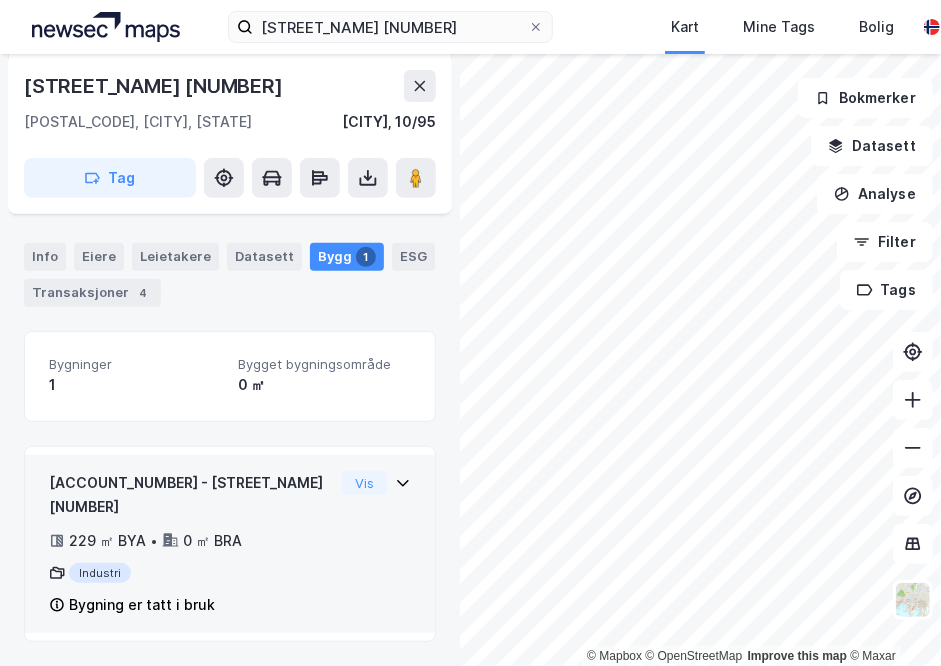 scroll, scrollTop: 194, scrollLeft: 0, axis: vertical 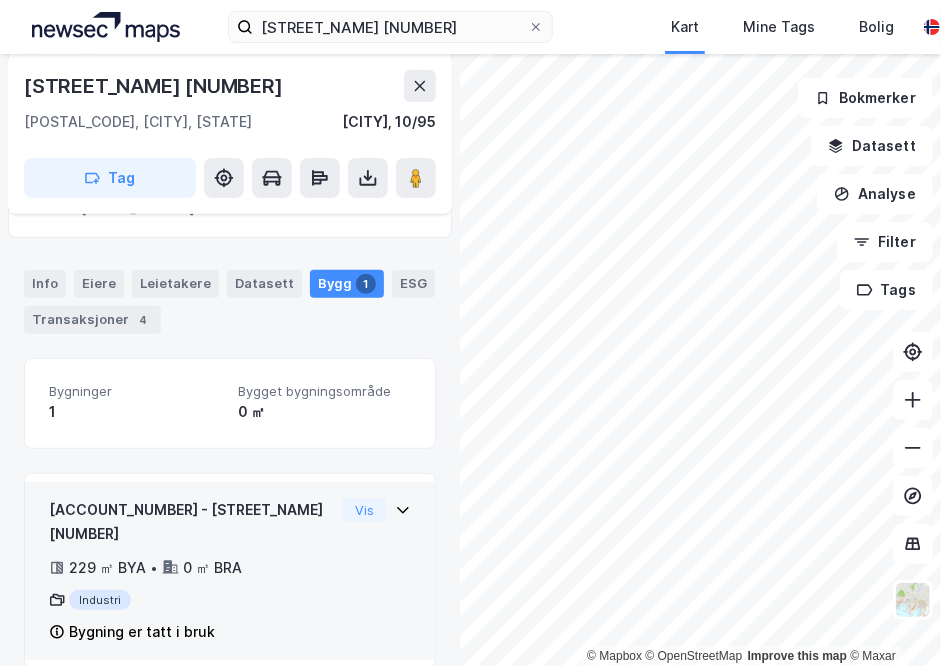 click on "Industri" at bounding box center [191, 600] 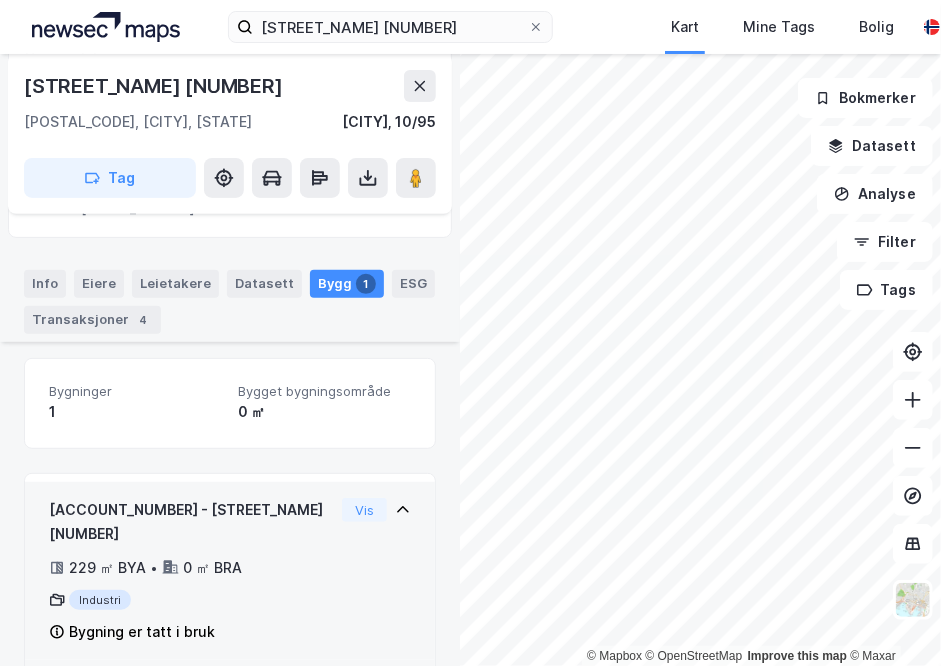 scroll, scrollTop: 252, scrollLeft: 0, axis: vertical 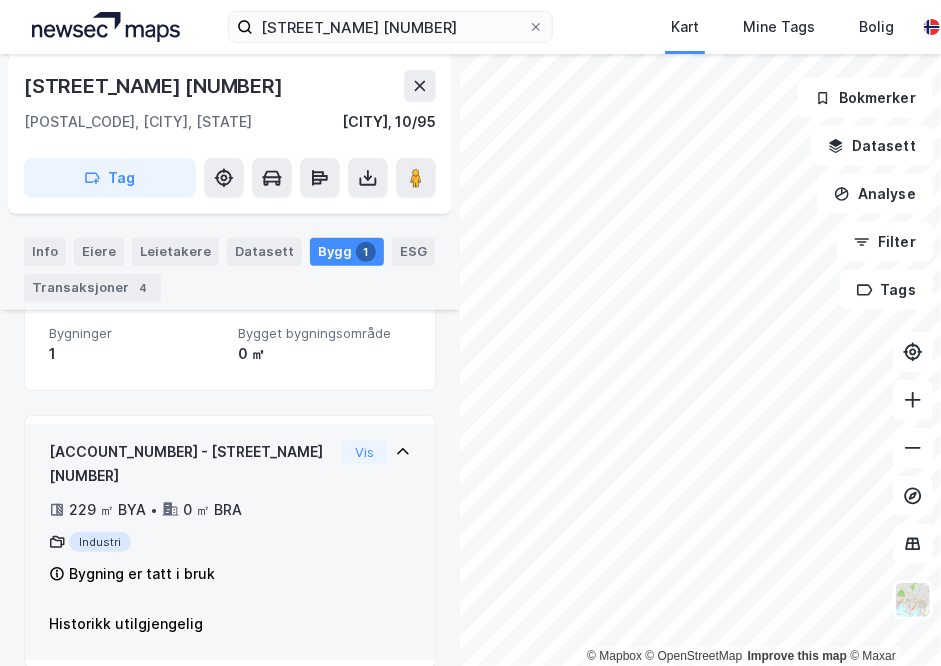 click on "Industri" at bounding box center [191, 542] 